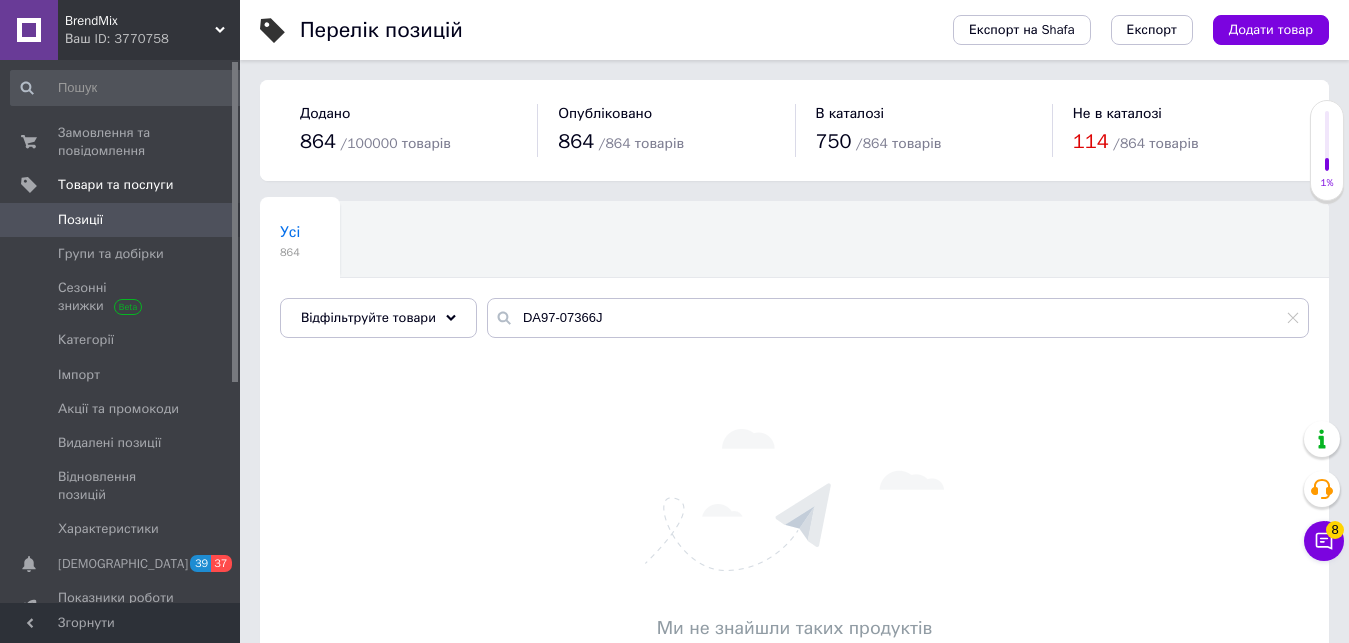 click on "DA97-07366J" at bounding box center (898, 318) 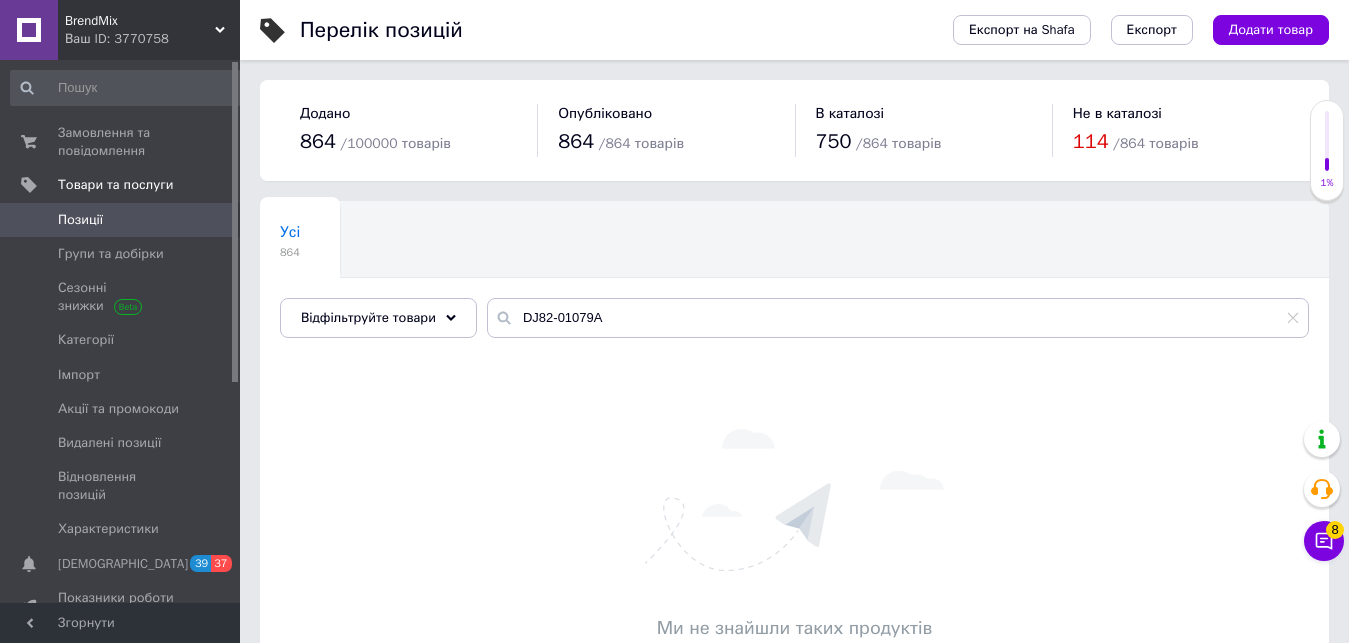 type on "DJ82-01079A" 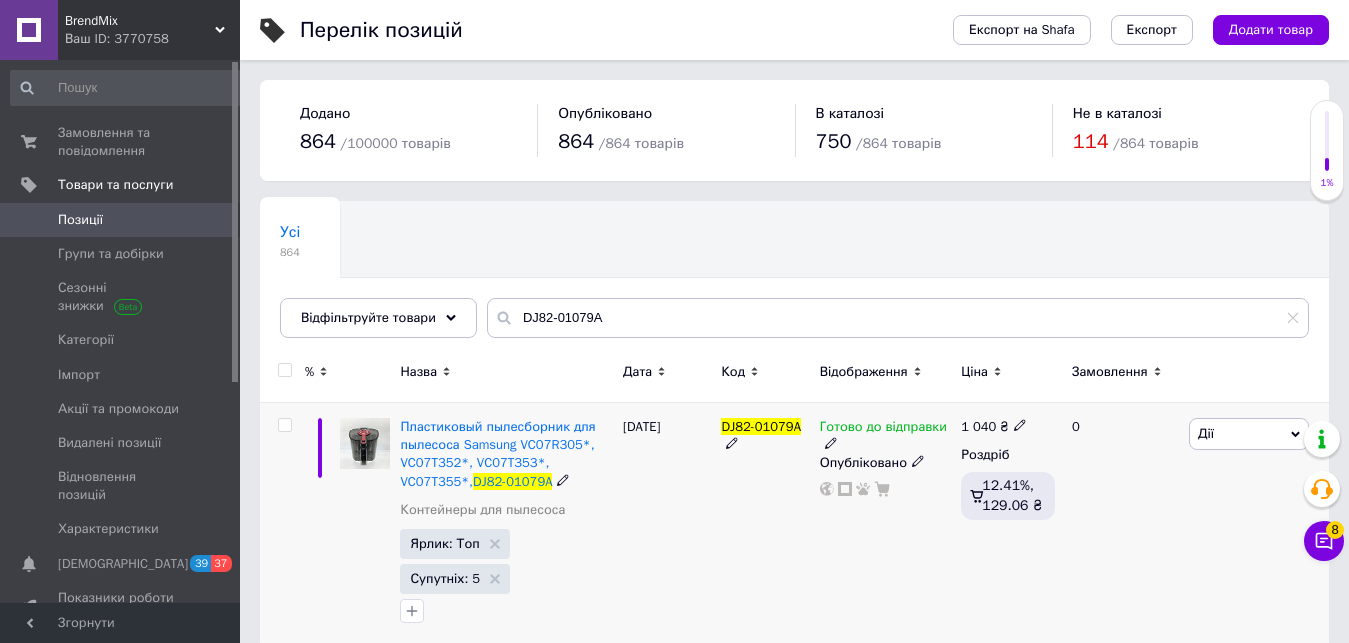 click 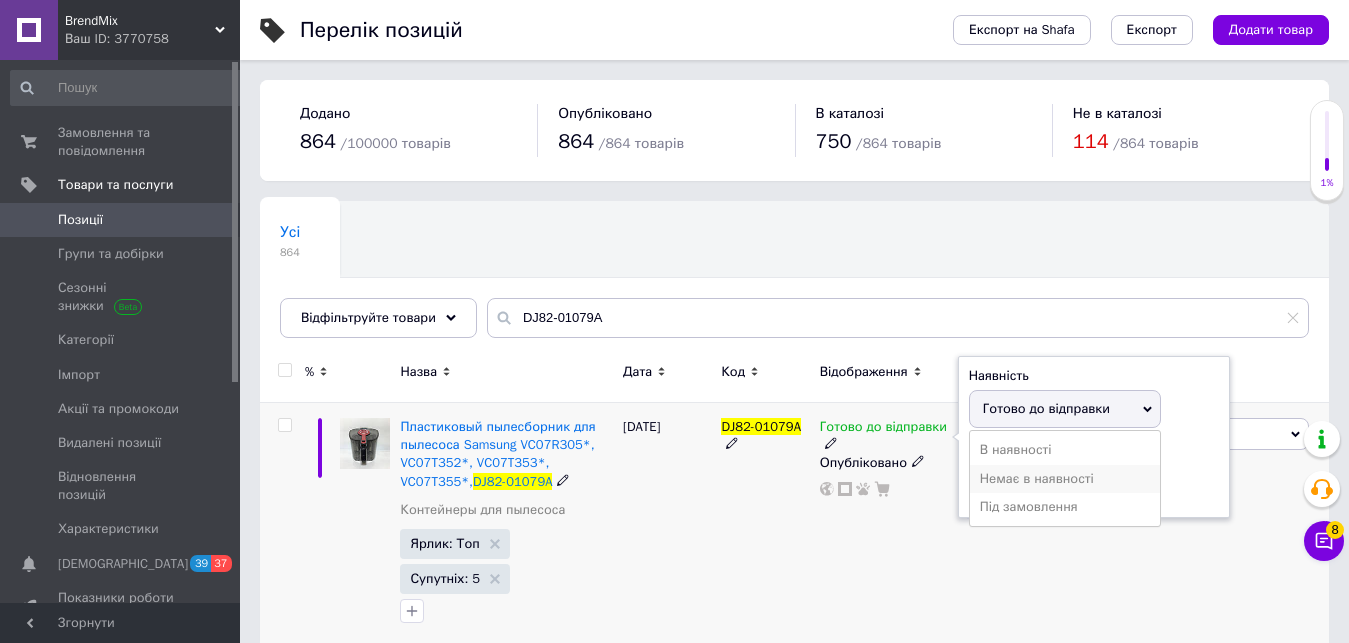 click on "Немає в наявності" at bounding box center (1065, 479) 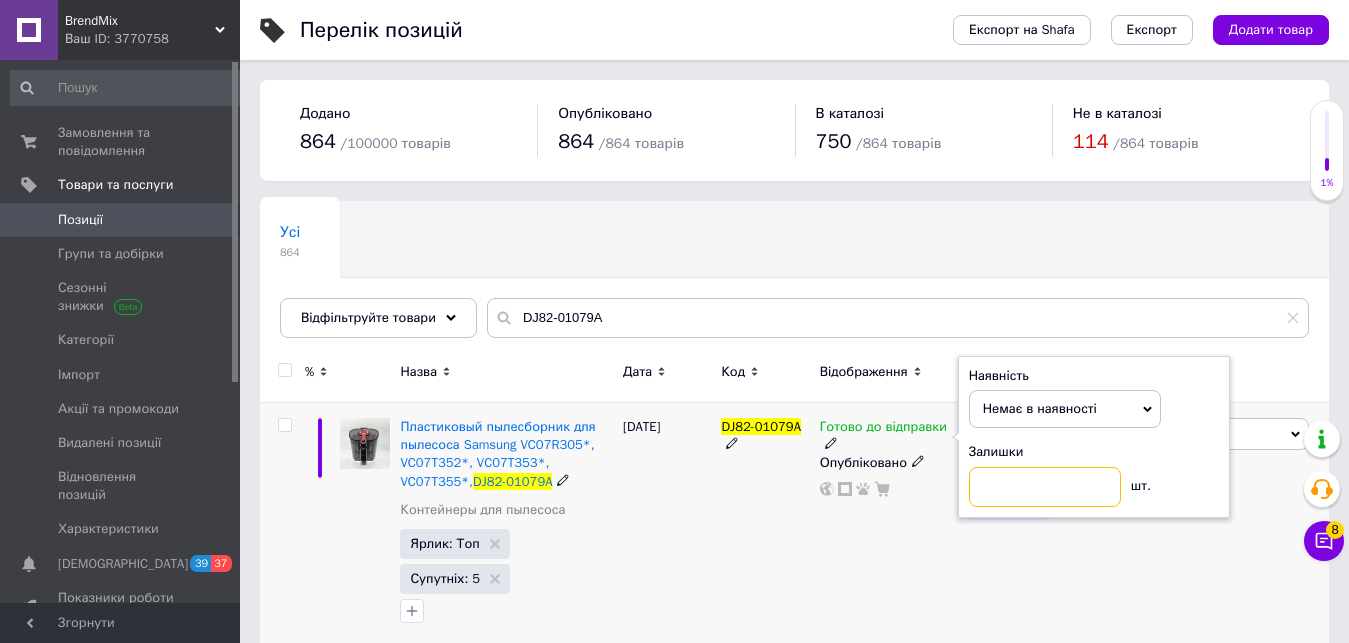 click at bounding box center (1045, 487) 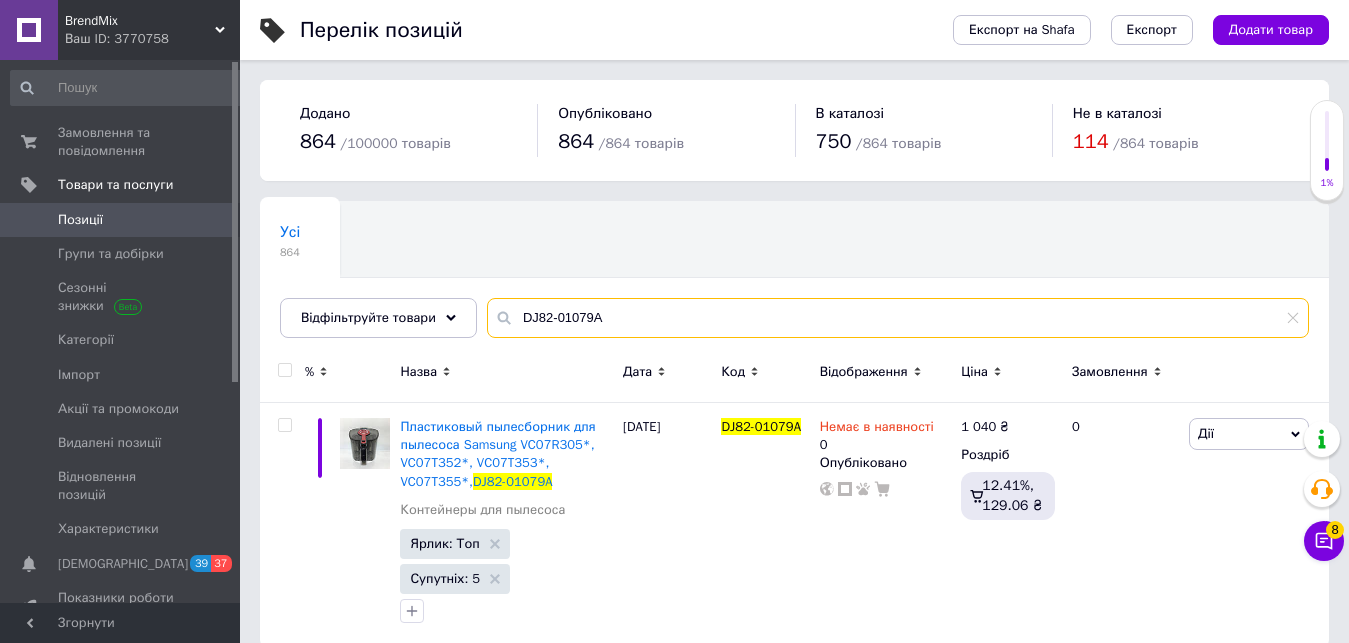 drag, startPoint x: 660, startPoint y: 319, endPoint x: 421, endPoint y: 322, distance: 239.01883 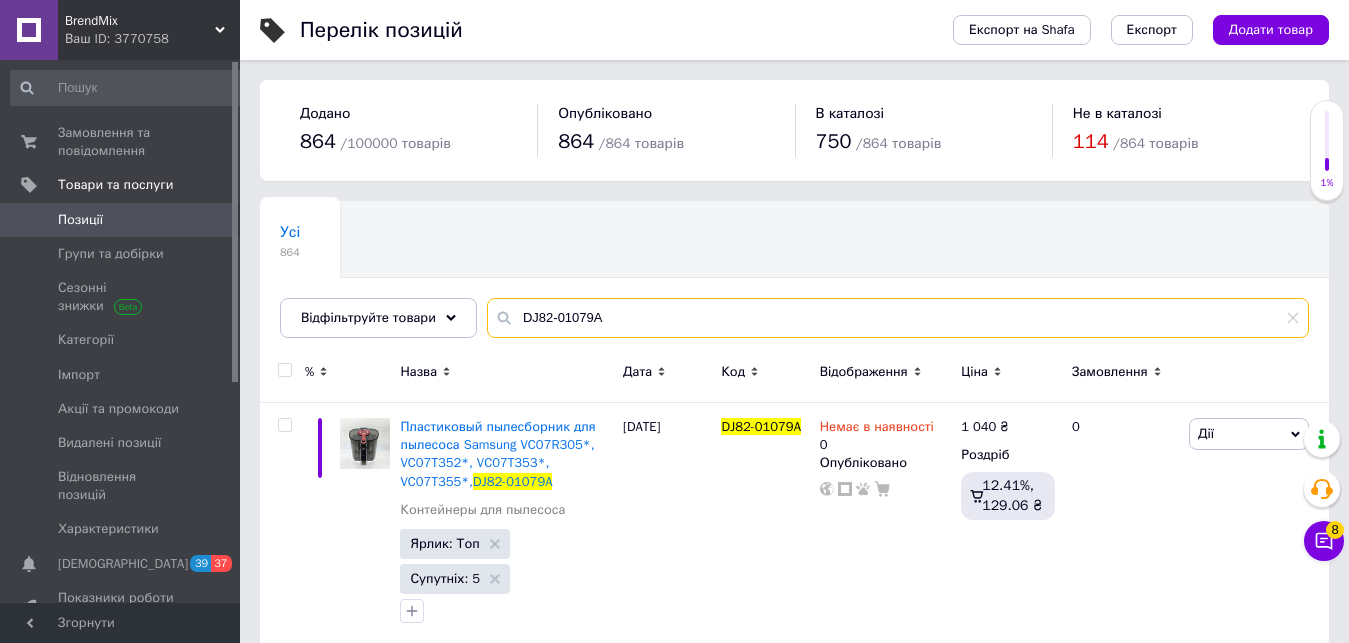 paste on "DB93-11115K" 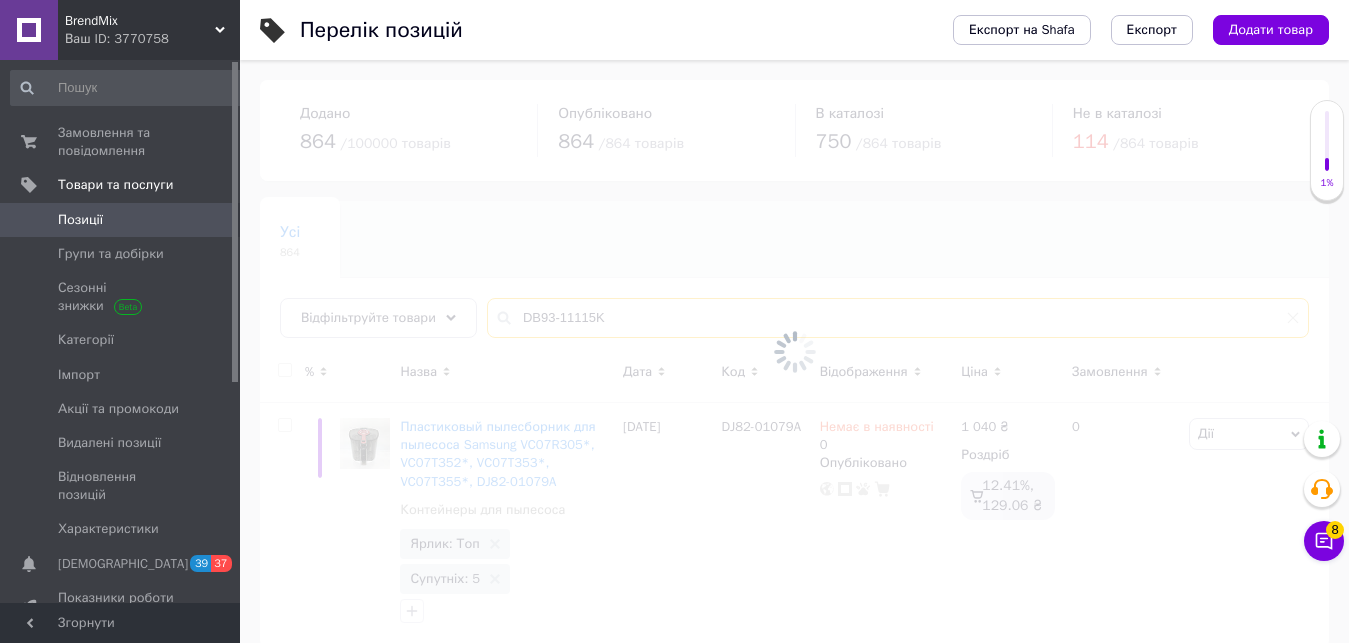 type on "DB93-11115K" 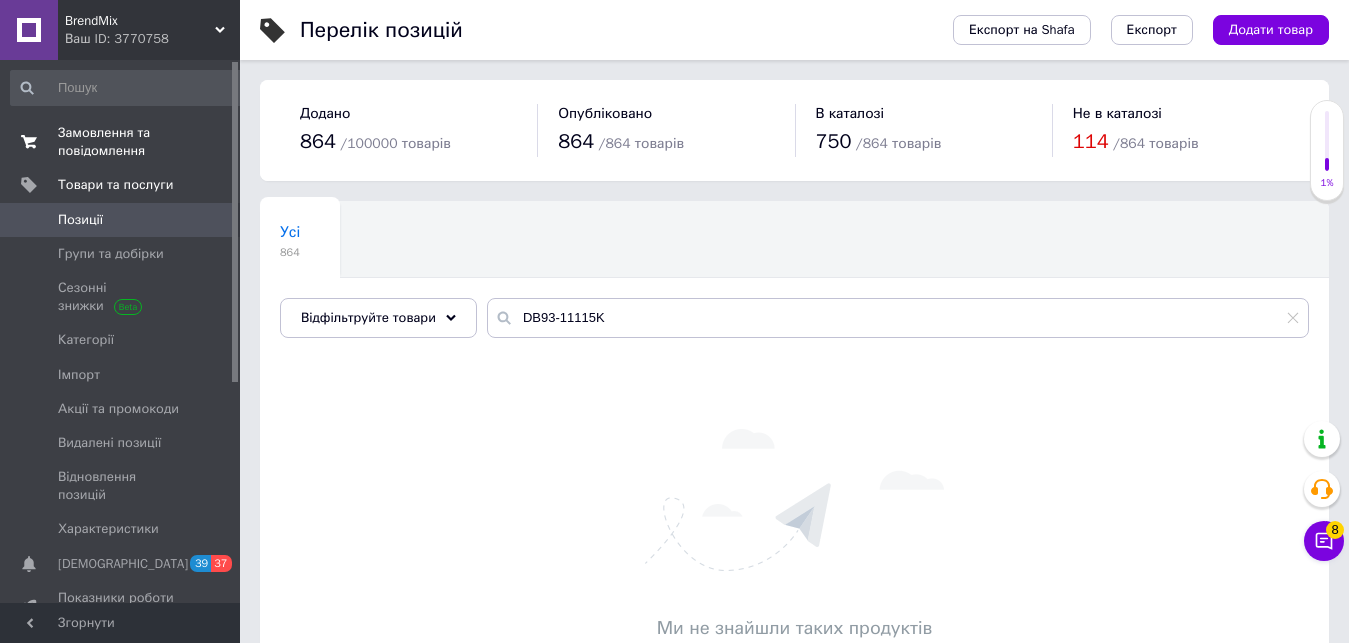 click on "Замовлення та повідомлення 0 0" at bounding box center (128, 142) 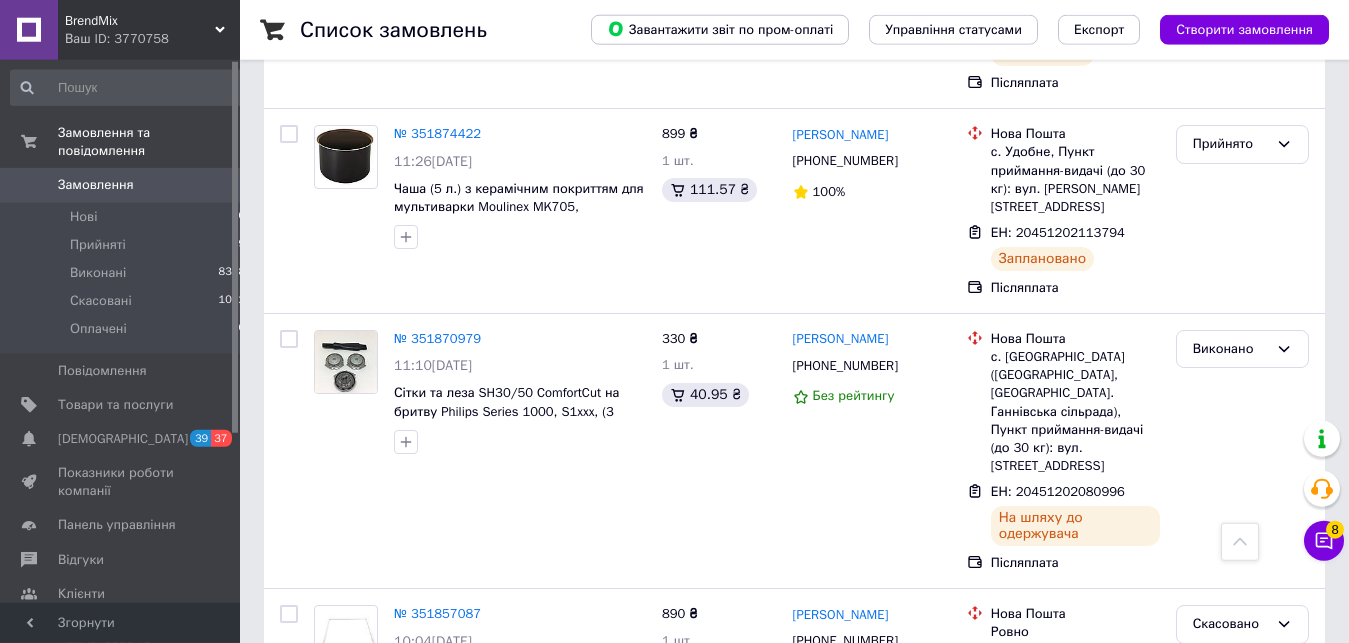 scroll, scrollTop: 2550, scrollLeft: 0, axis: vertical 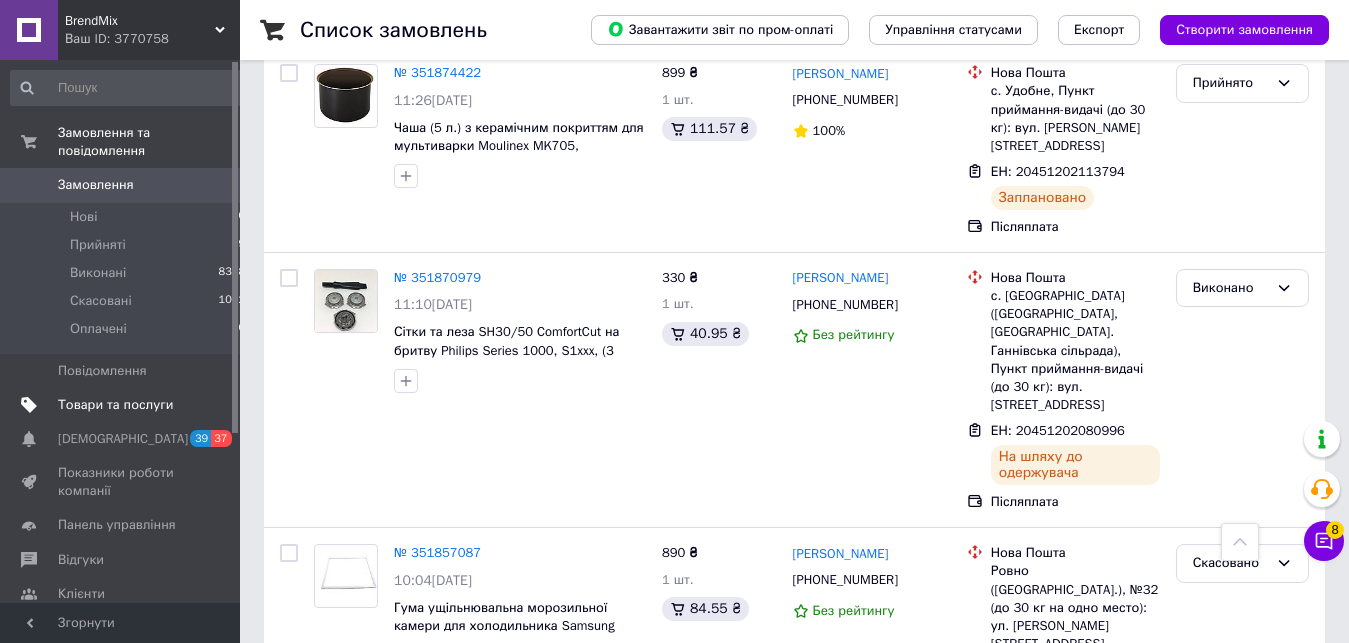 click on "Товари та послуги" at bounding box center (115, 405) 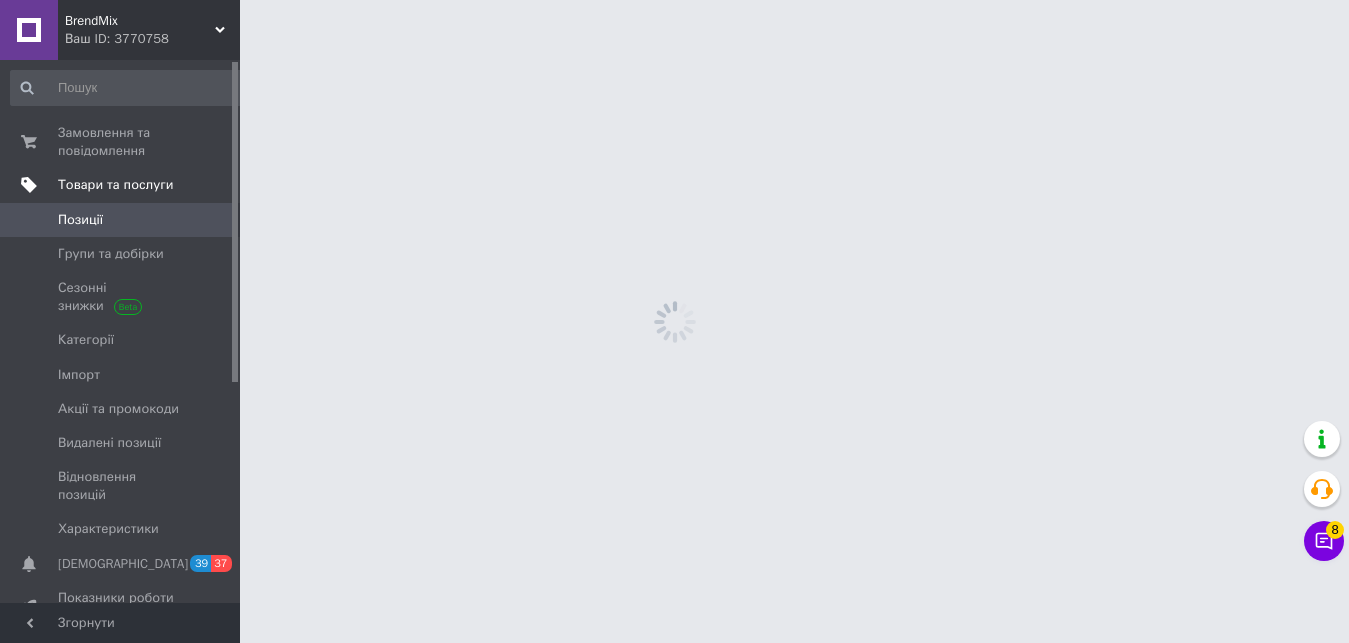 scroll, scrollTop: 0, scrollLeft: 0, axis: both 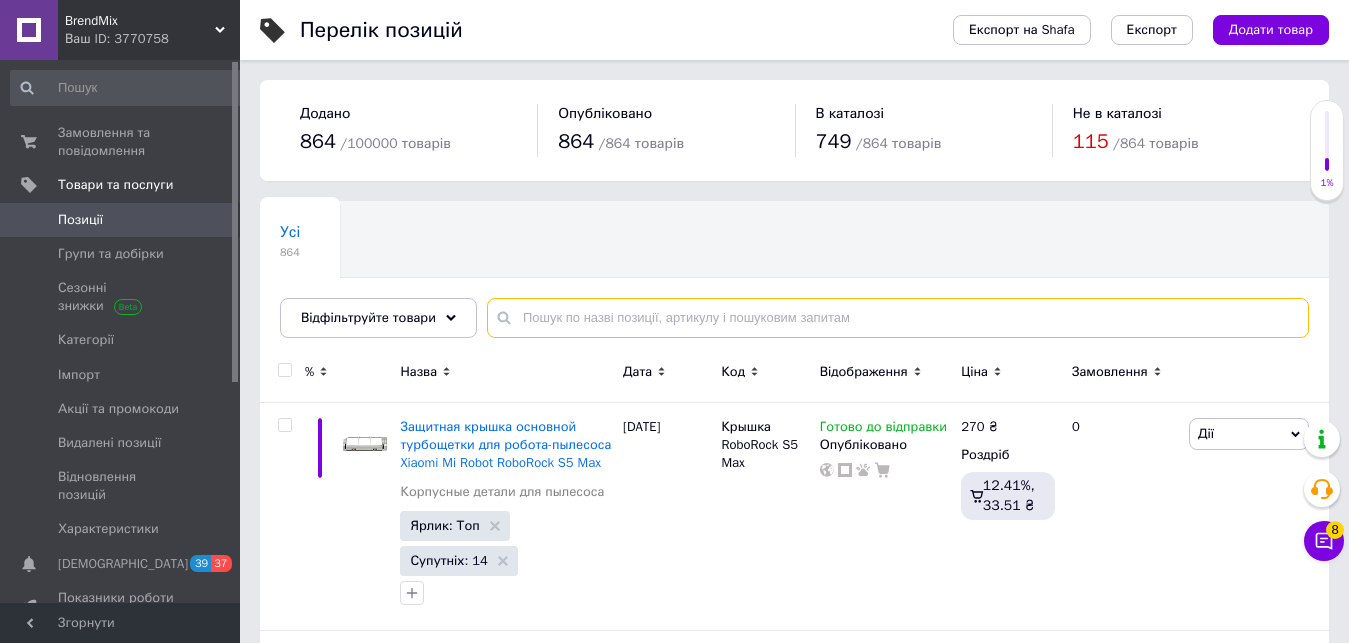 click at bounding box center [898, 318] 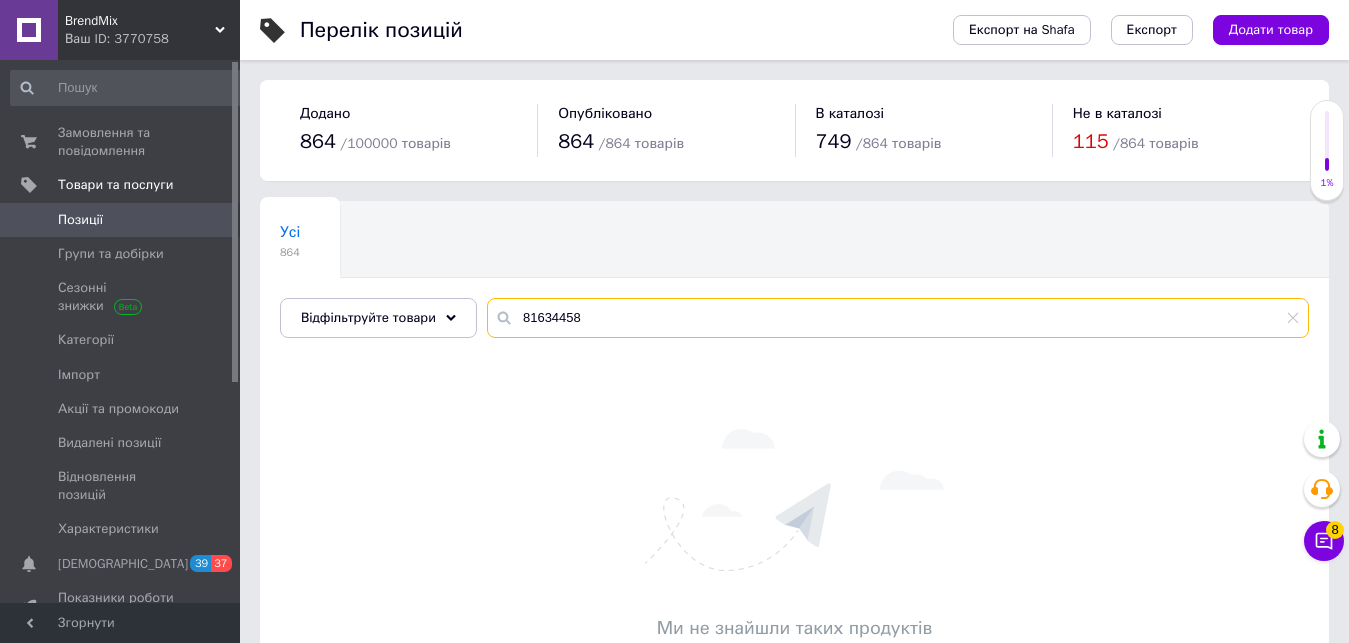 drag, startPoint x: 619, startPoint y: 317, endPoint x: 405, endPoint y: 318, distance: 214.00233 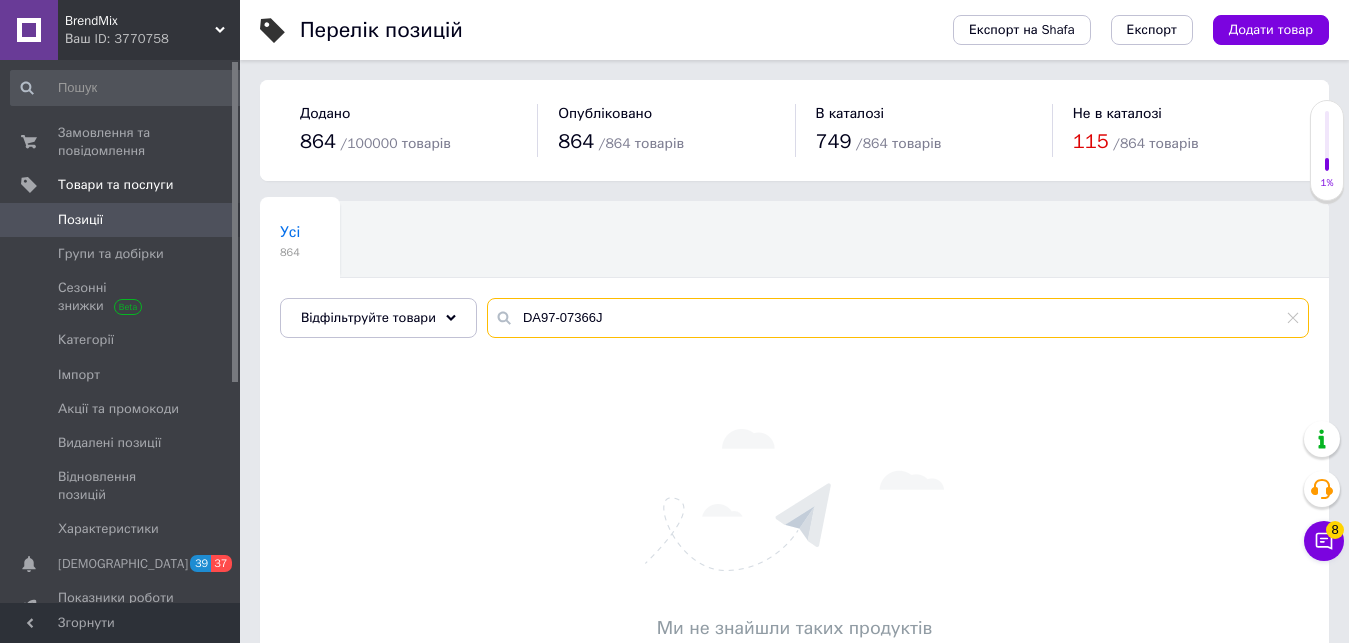 type on "DA97-07366J" 